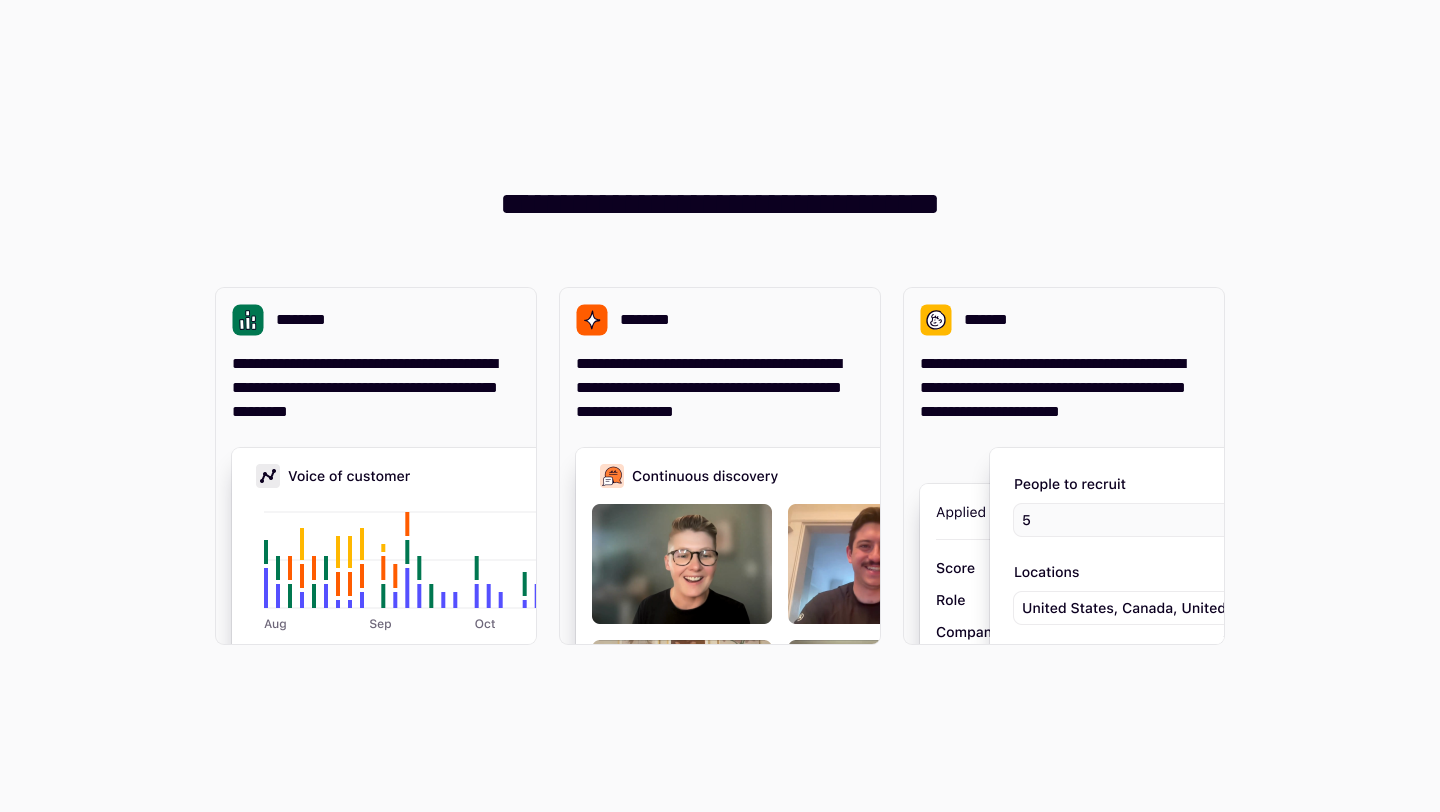 scroll, scrollTop: 0, scrollLeft: 0, axis: both 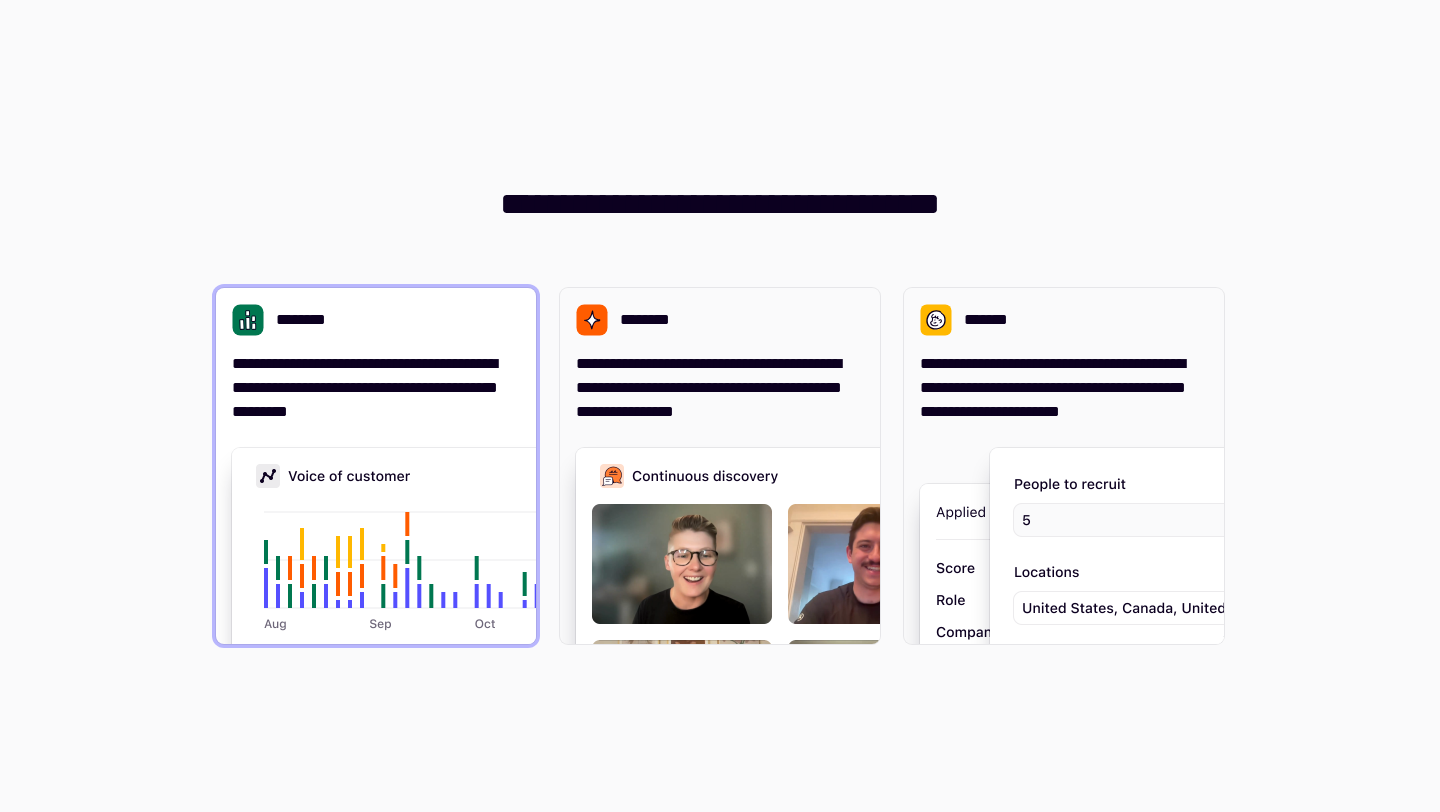 click on "********" at bounding box center [376, 320] 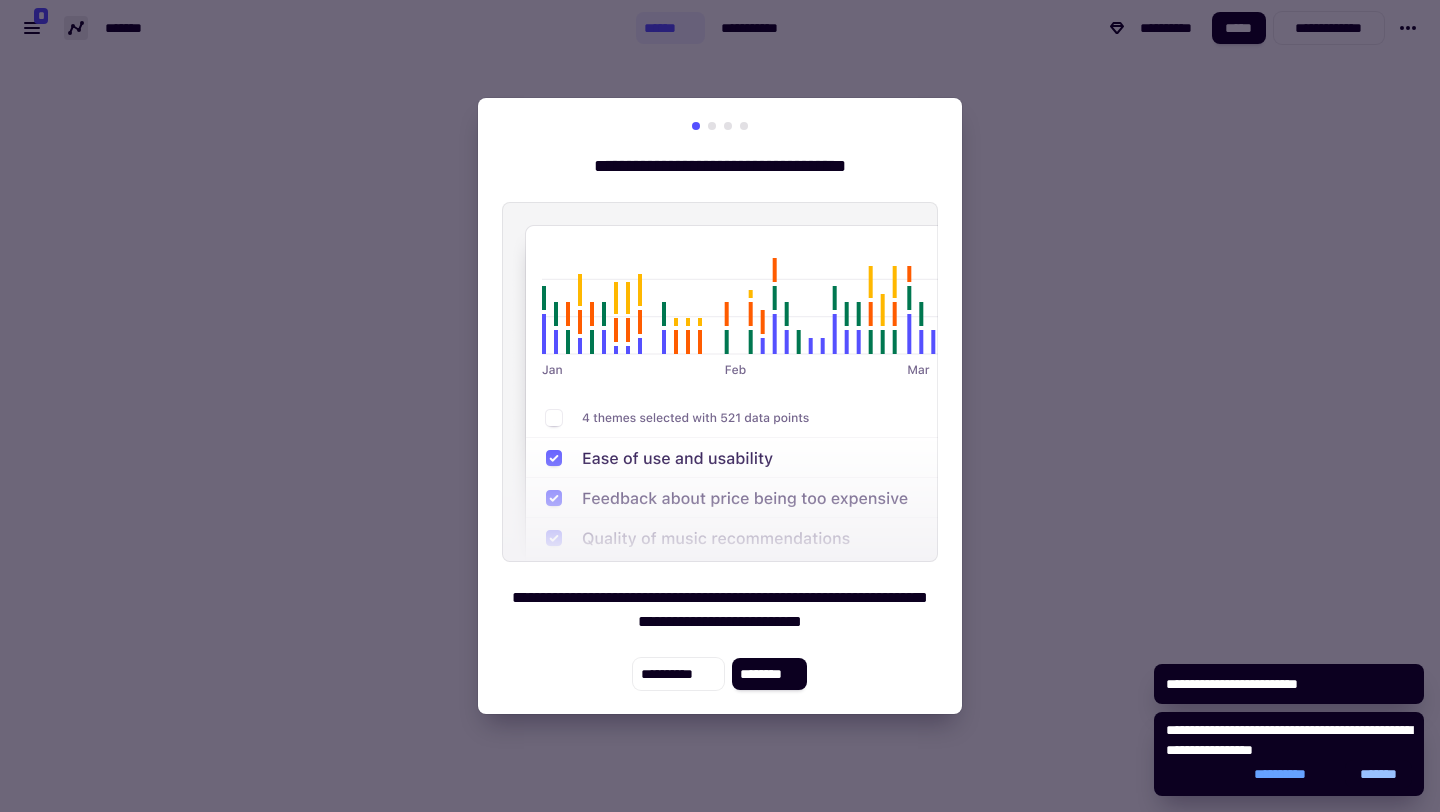 click on "*******" 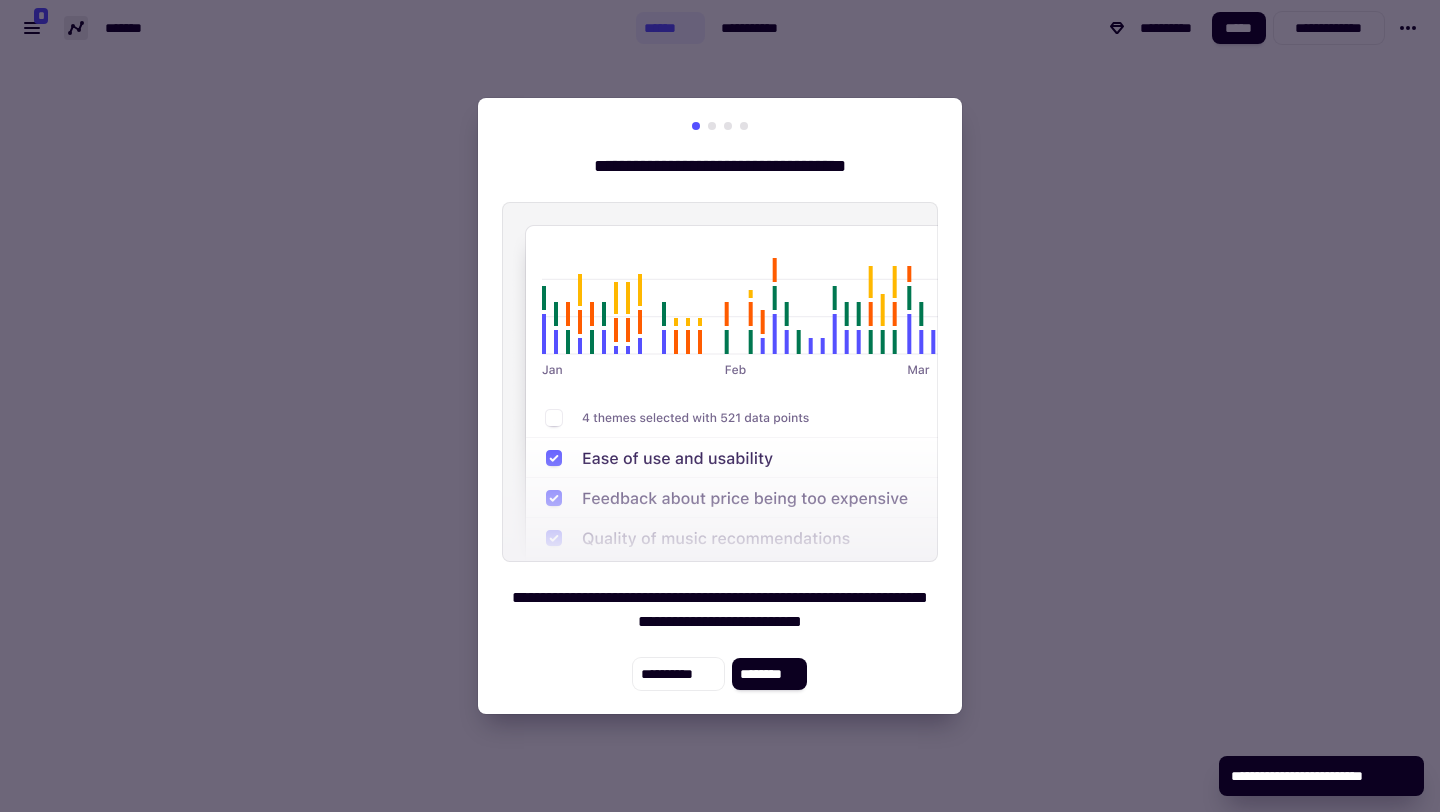 click on "**********" at bounding box center (720, 406) 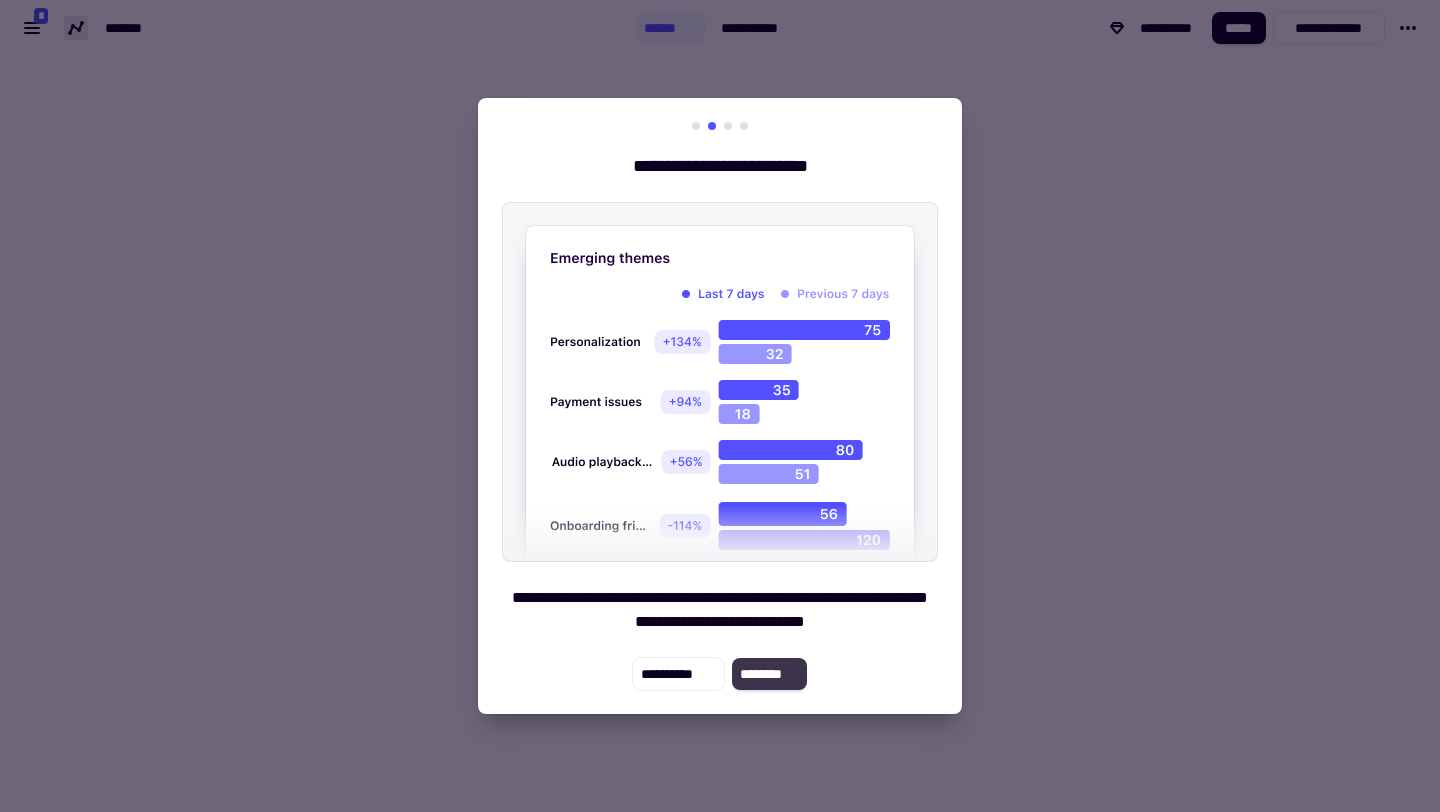 click on "********" 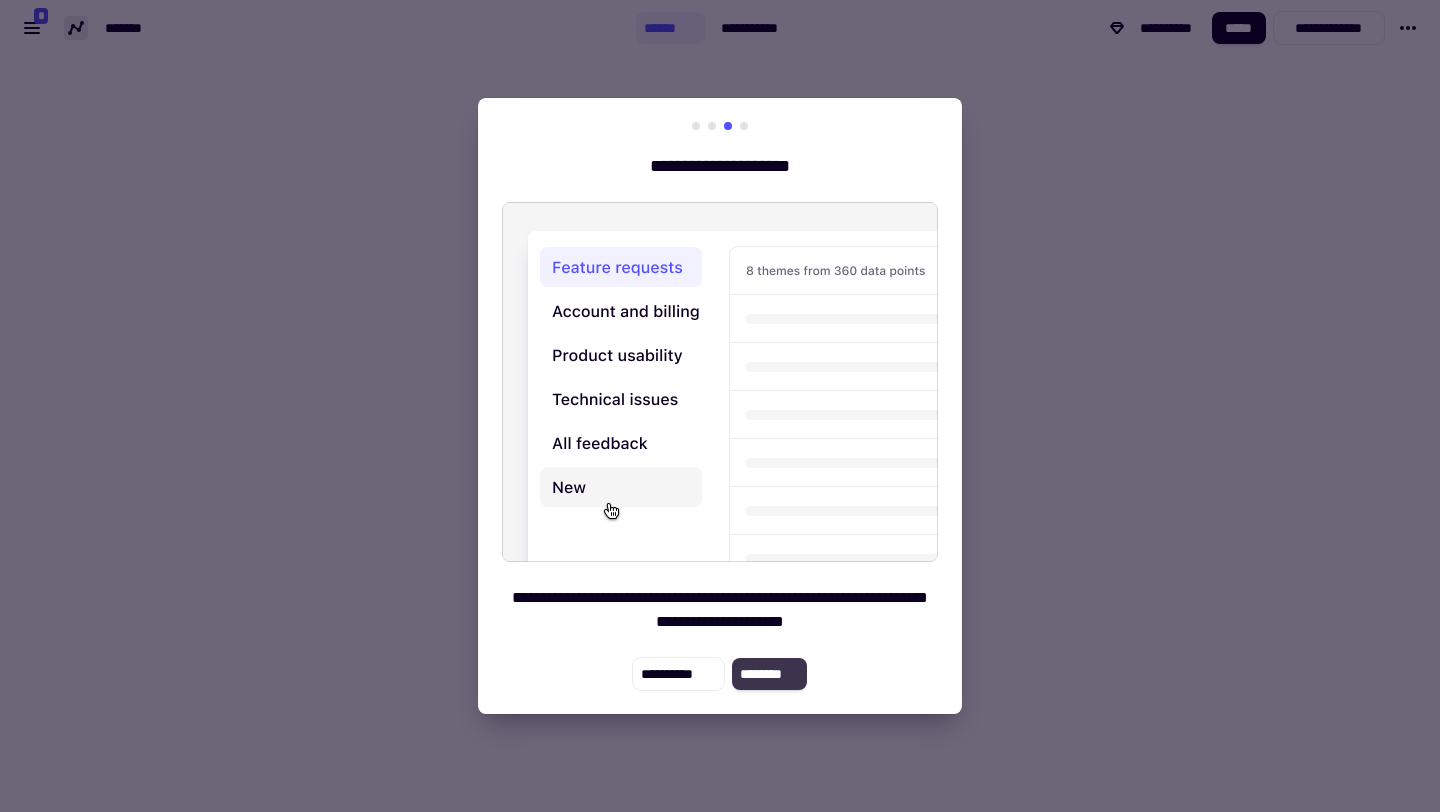 click on "********" 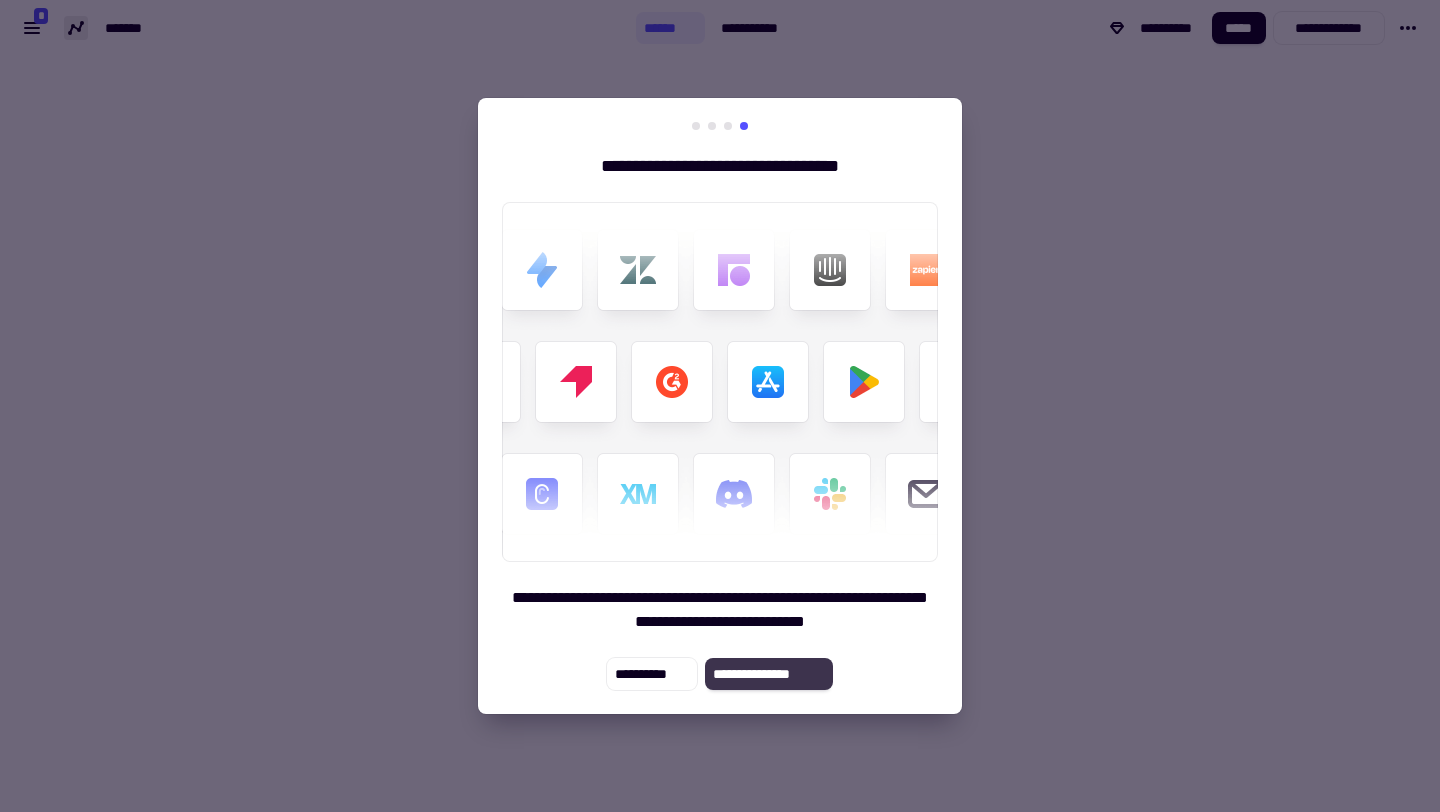click on "**********" 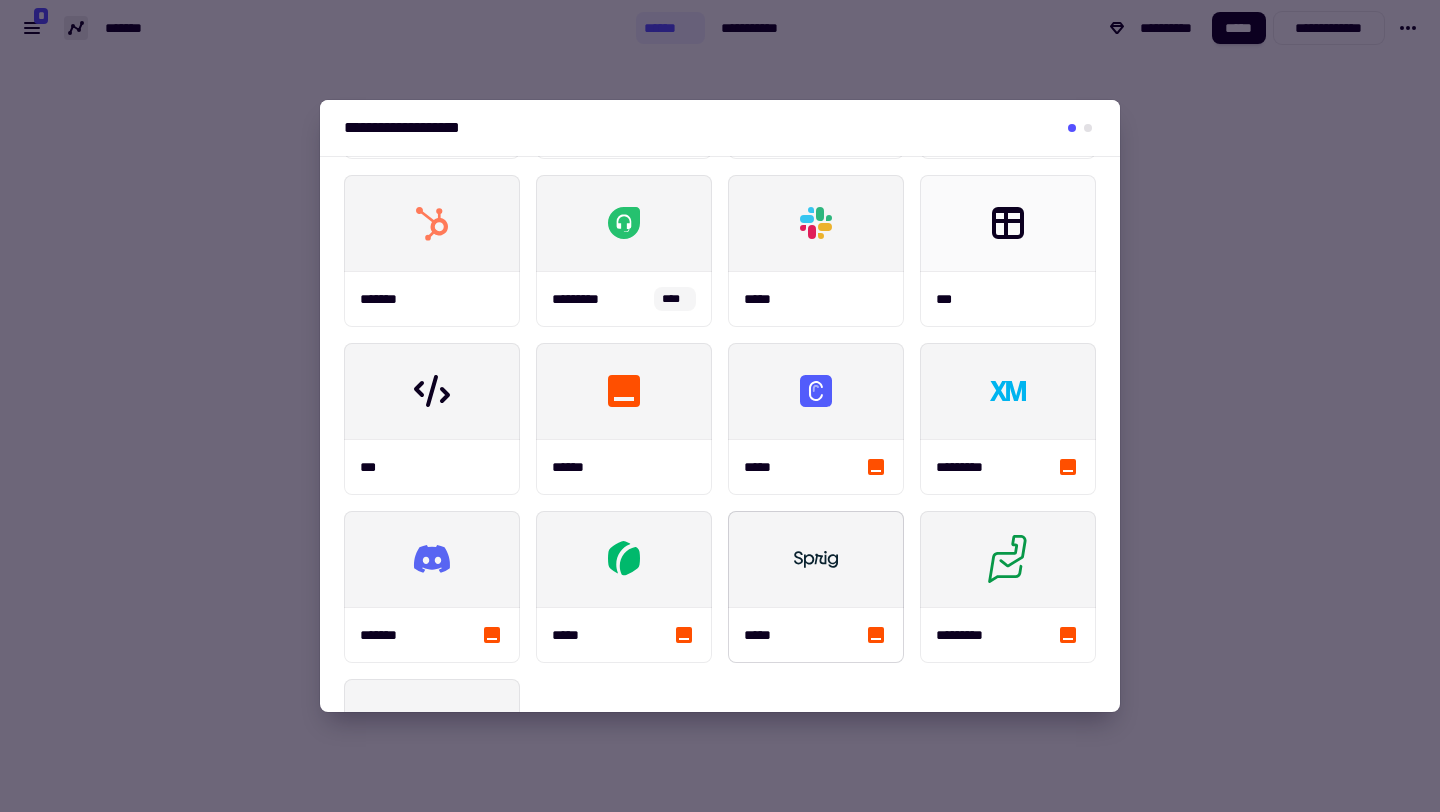 scroll, scrollTop: 337, scrollLeft: 0, axis: vertical 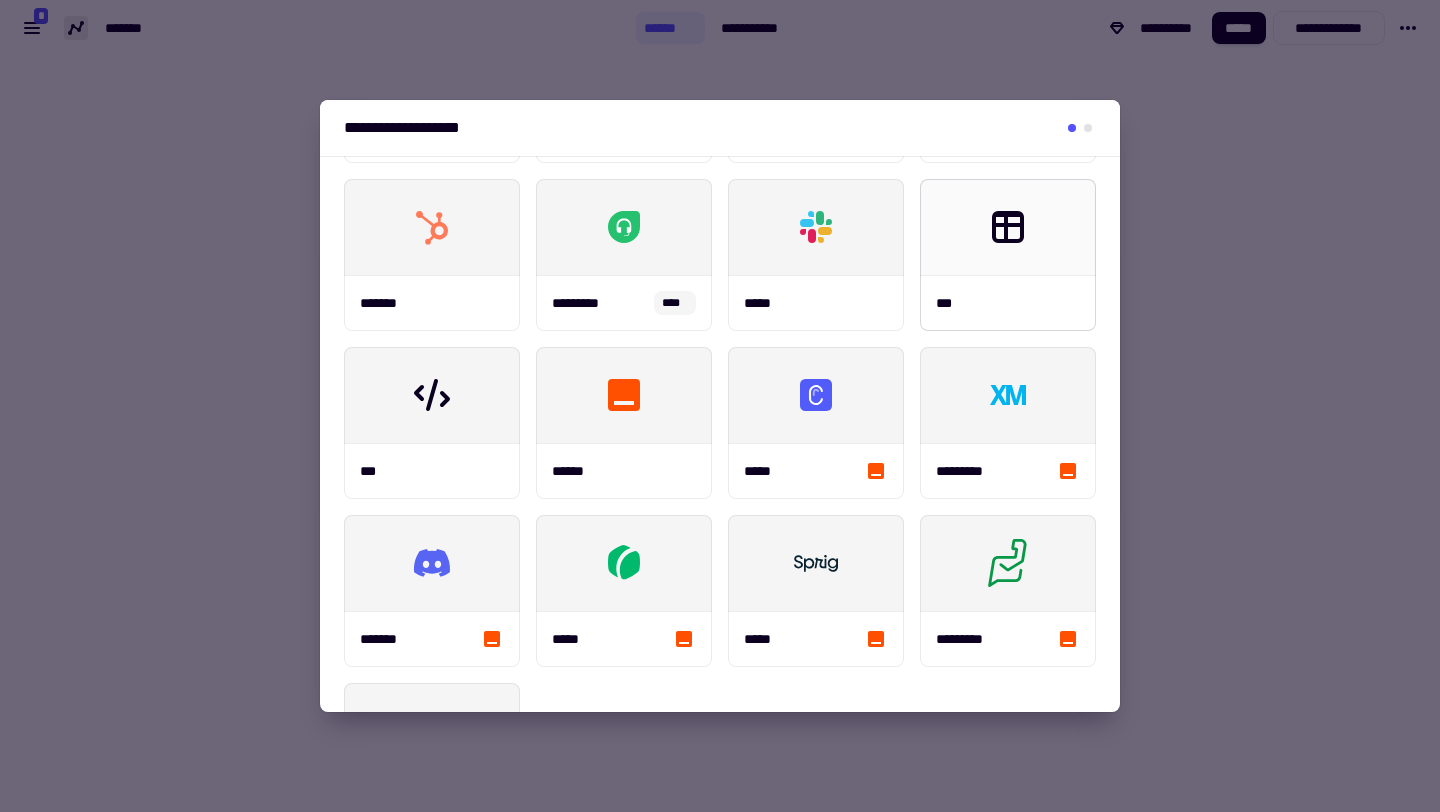 click at bounding box center (1008, 227) 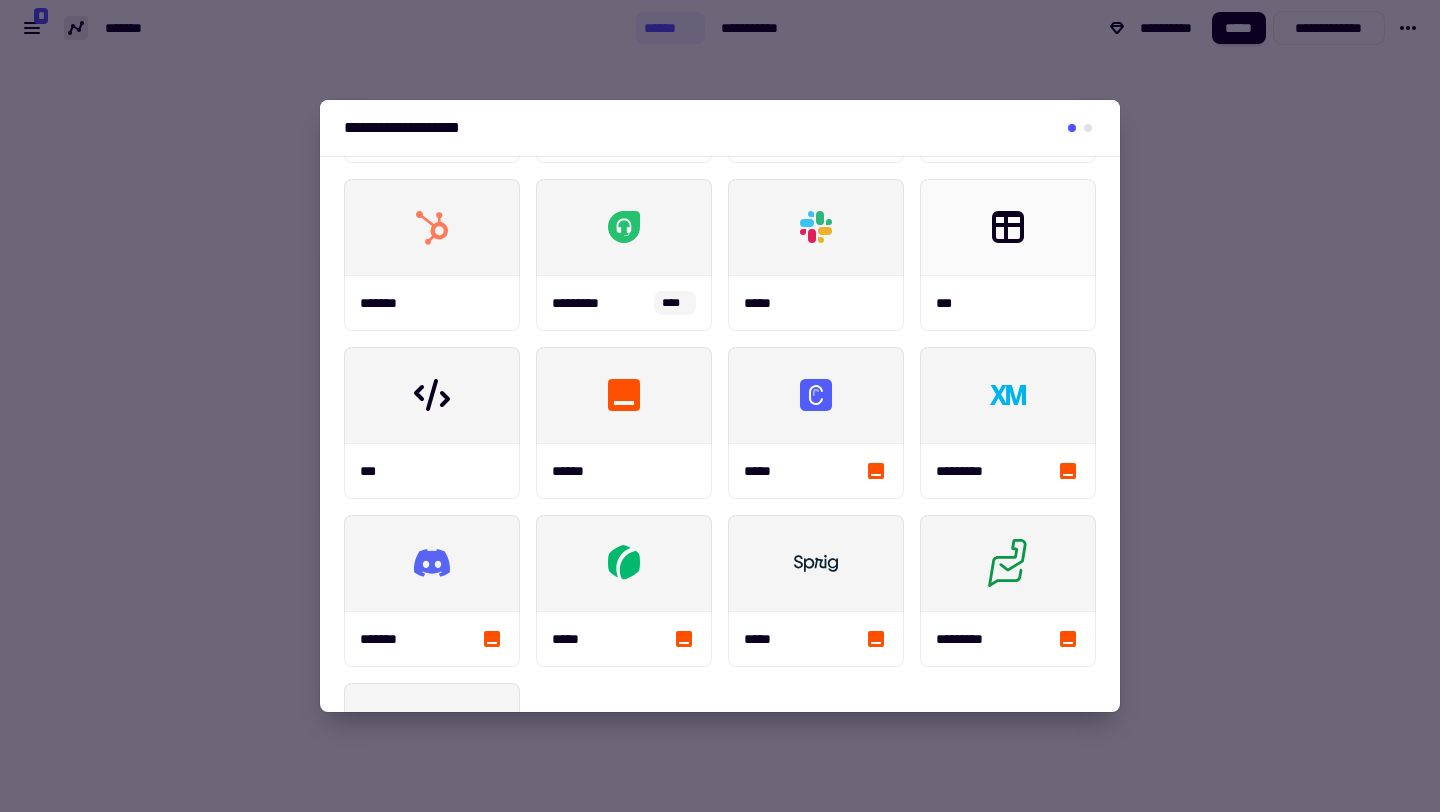 drag, startPoint x: 965, startPoint y: 141, endPoint x: 816, endPoint y: 144, distance: 149.0302 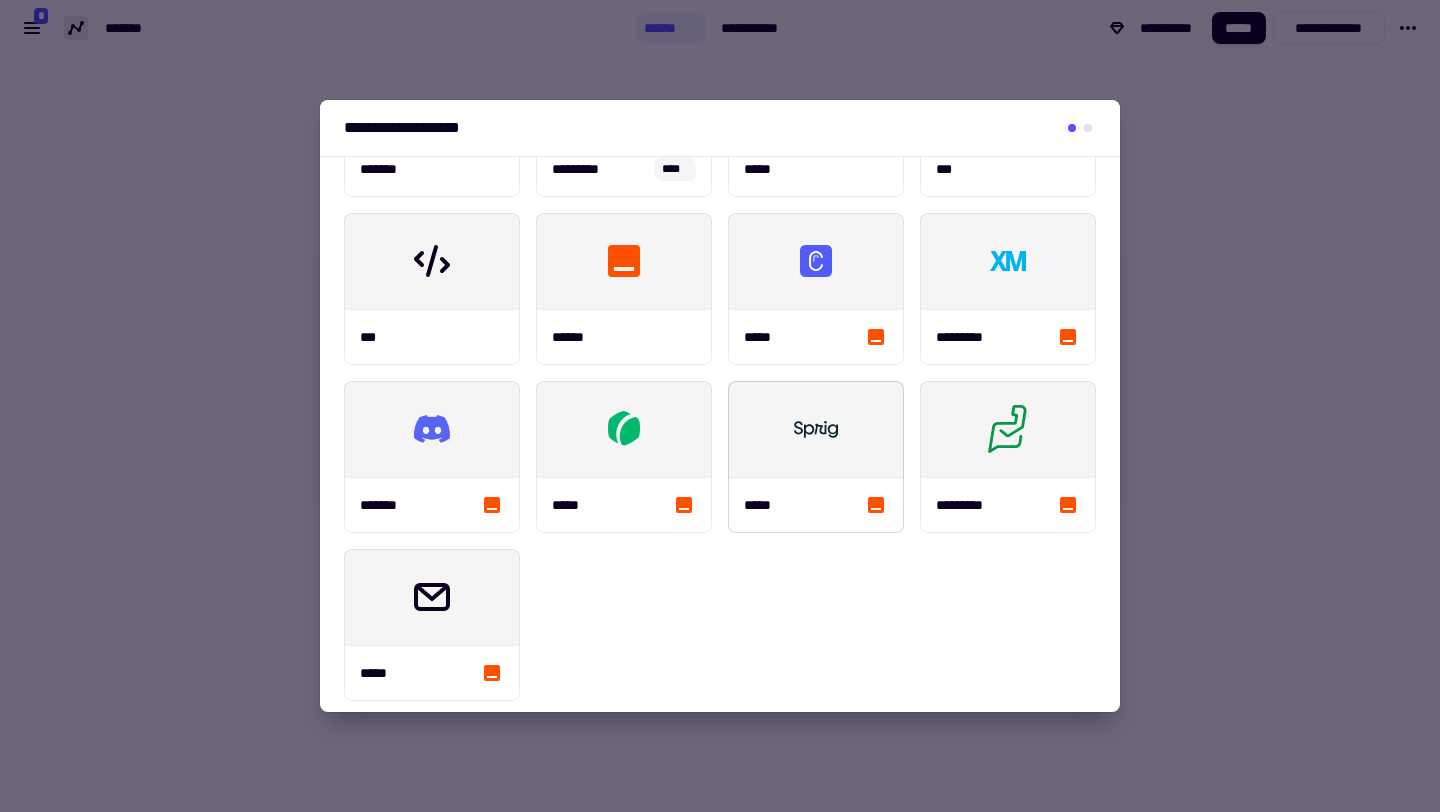 scroll, scrollTop: 484, scrollLeft: 0, axis: vertical 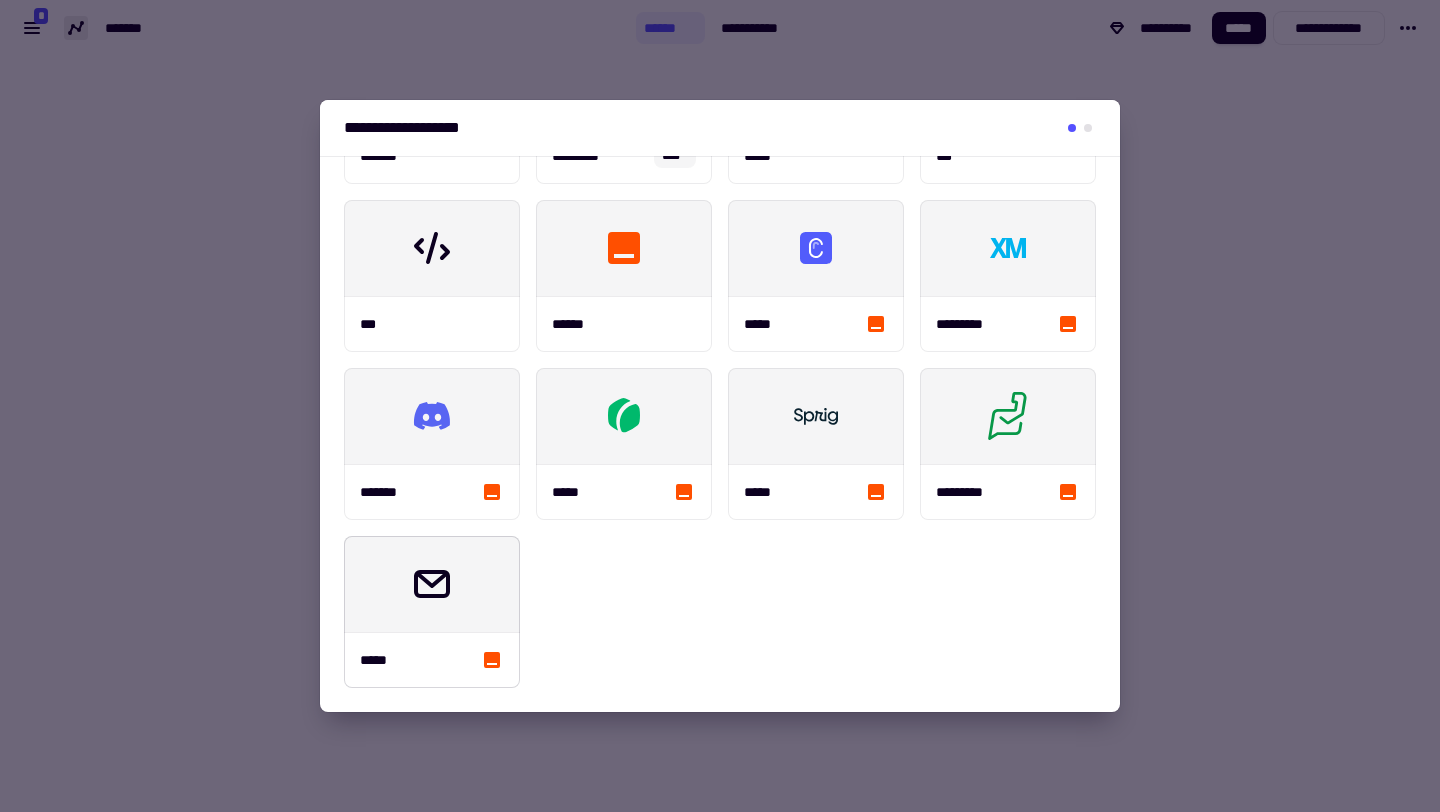click at bounding box center [816, 248] 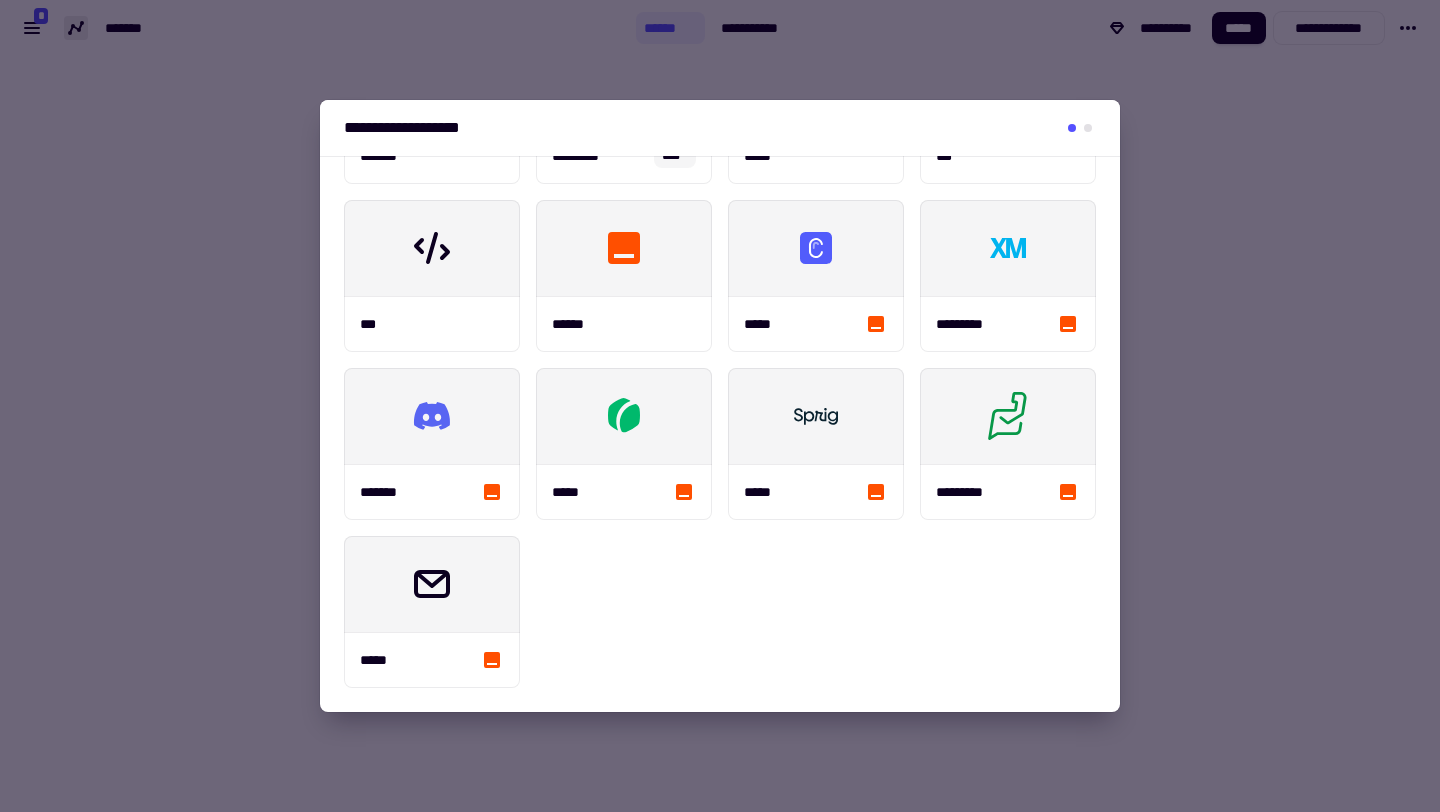 click on "**********" at bounding box center (720, 128) 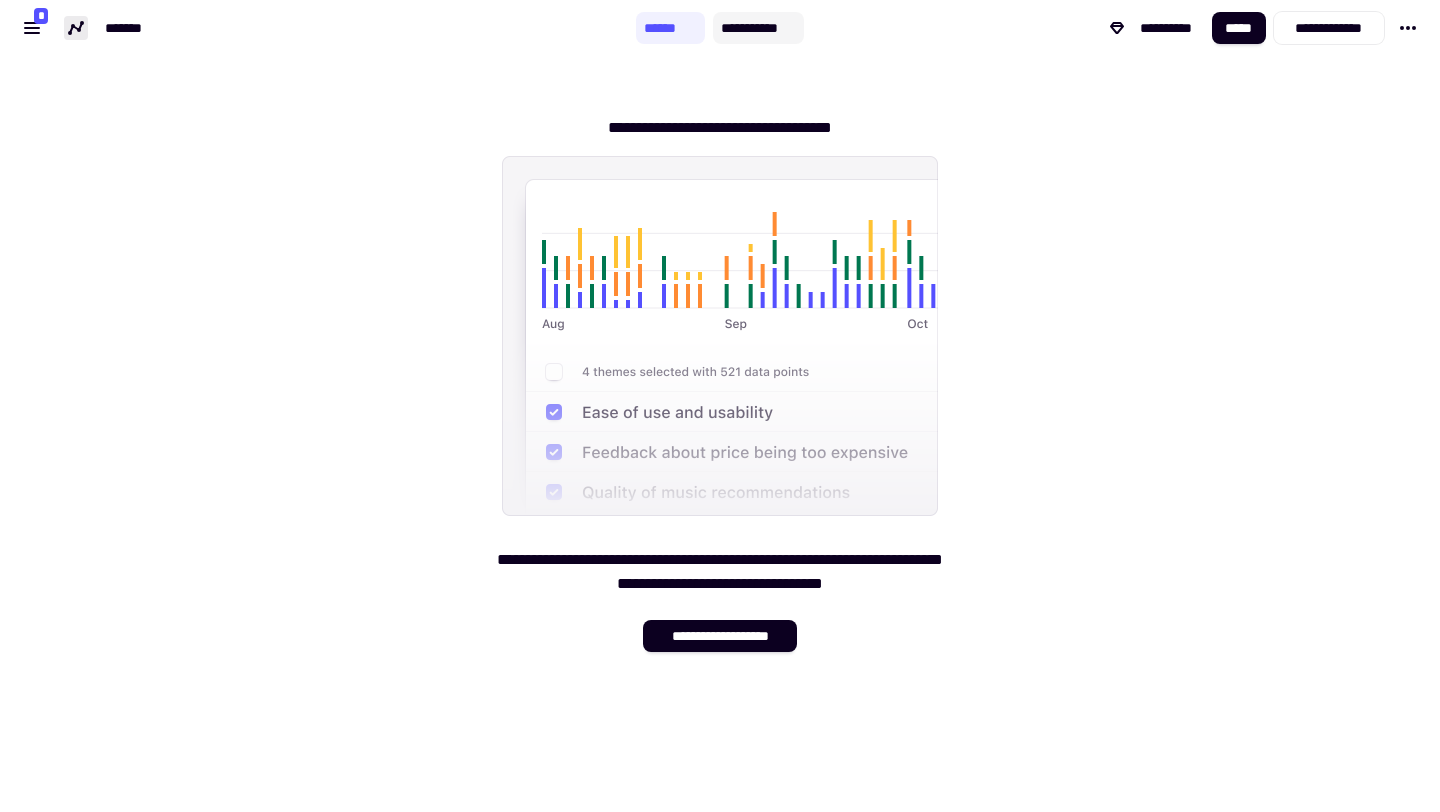 click on "**********" 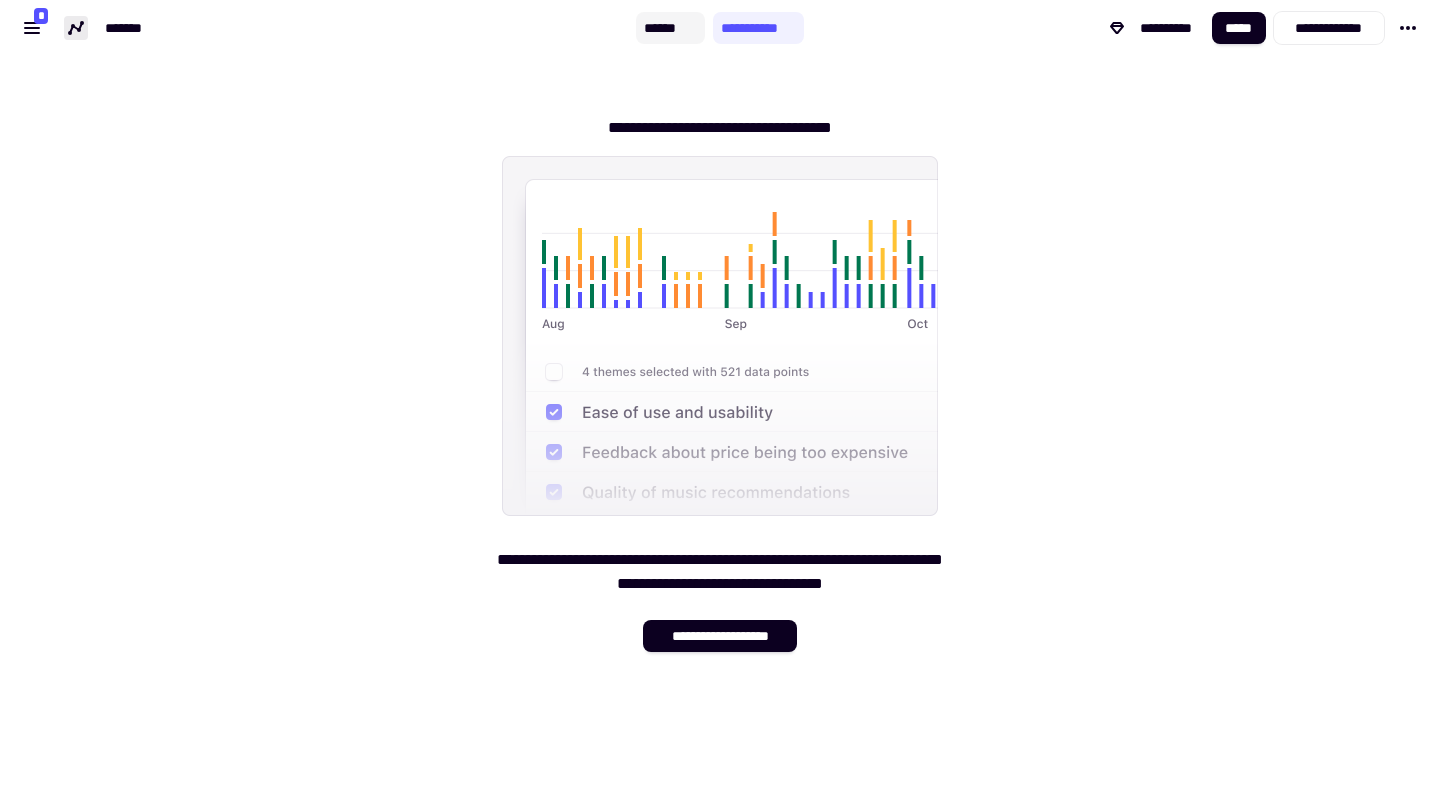 click on "******" 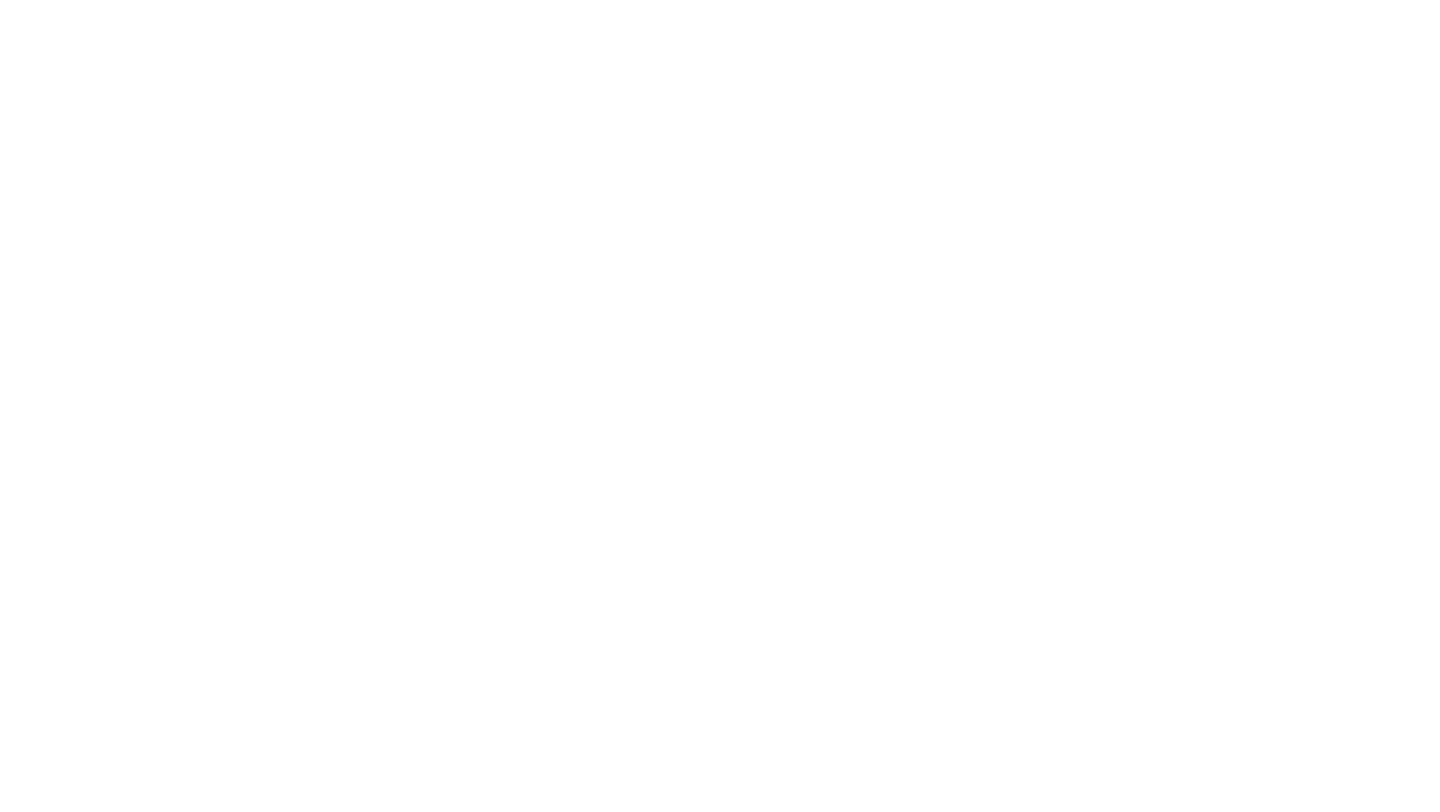 scroll, scrollTop: 0, scrollLeft: 0, axis: both 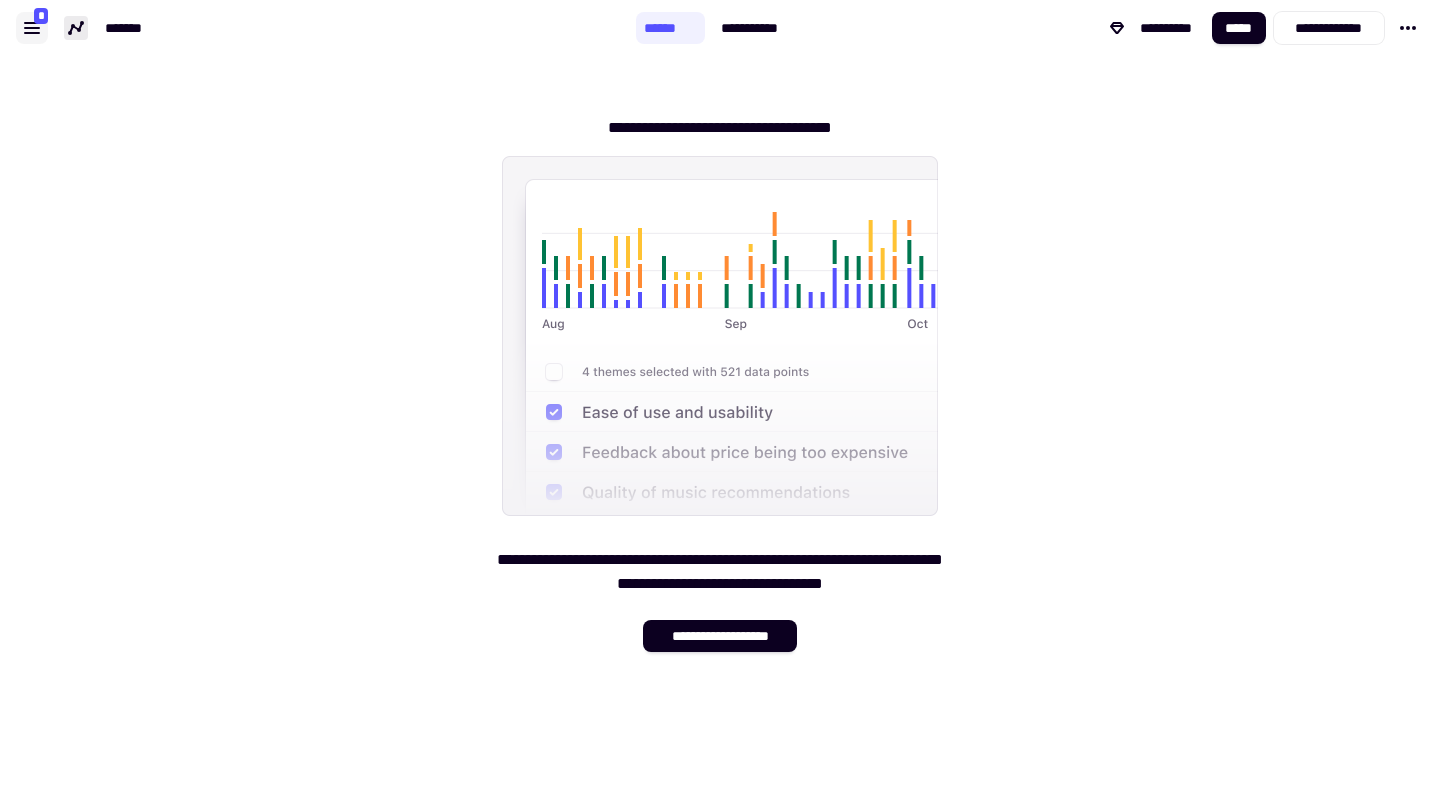 click 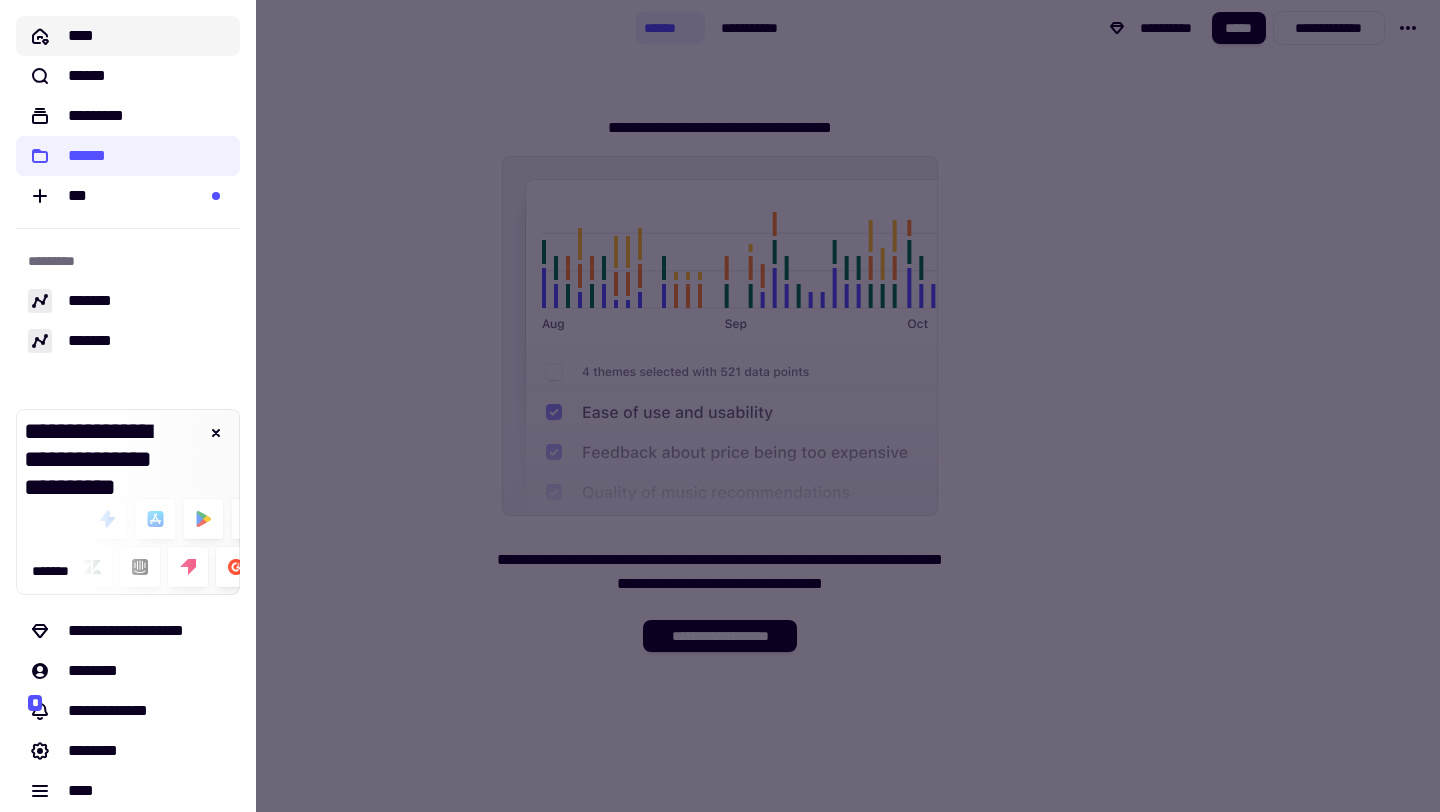 click on "****" 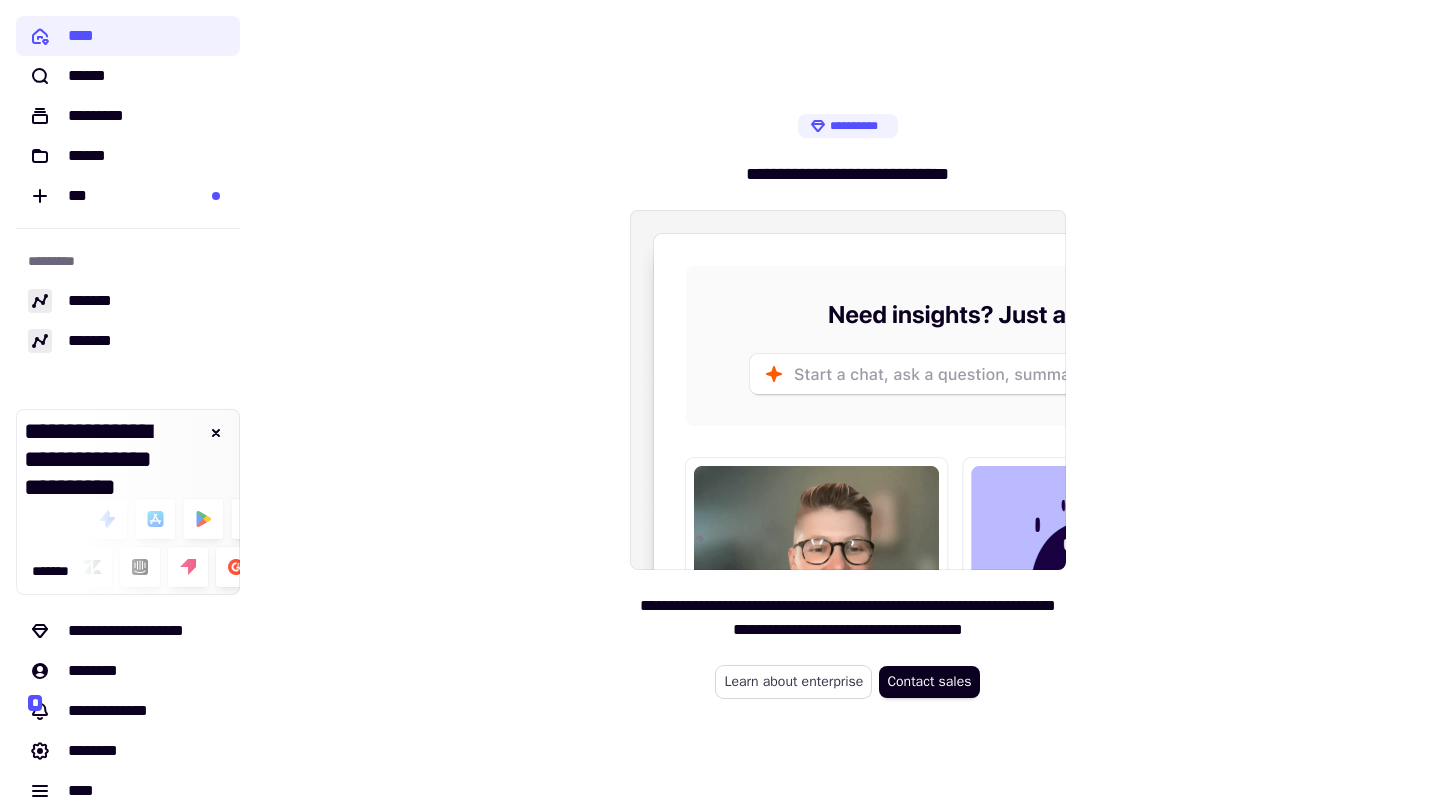 click on "Learn about enterprise" 